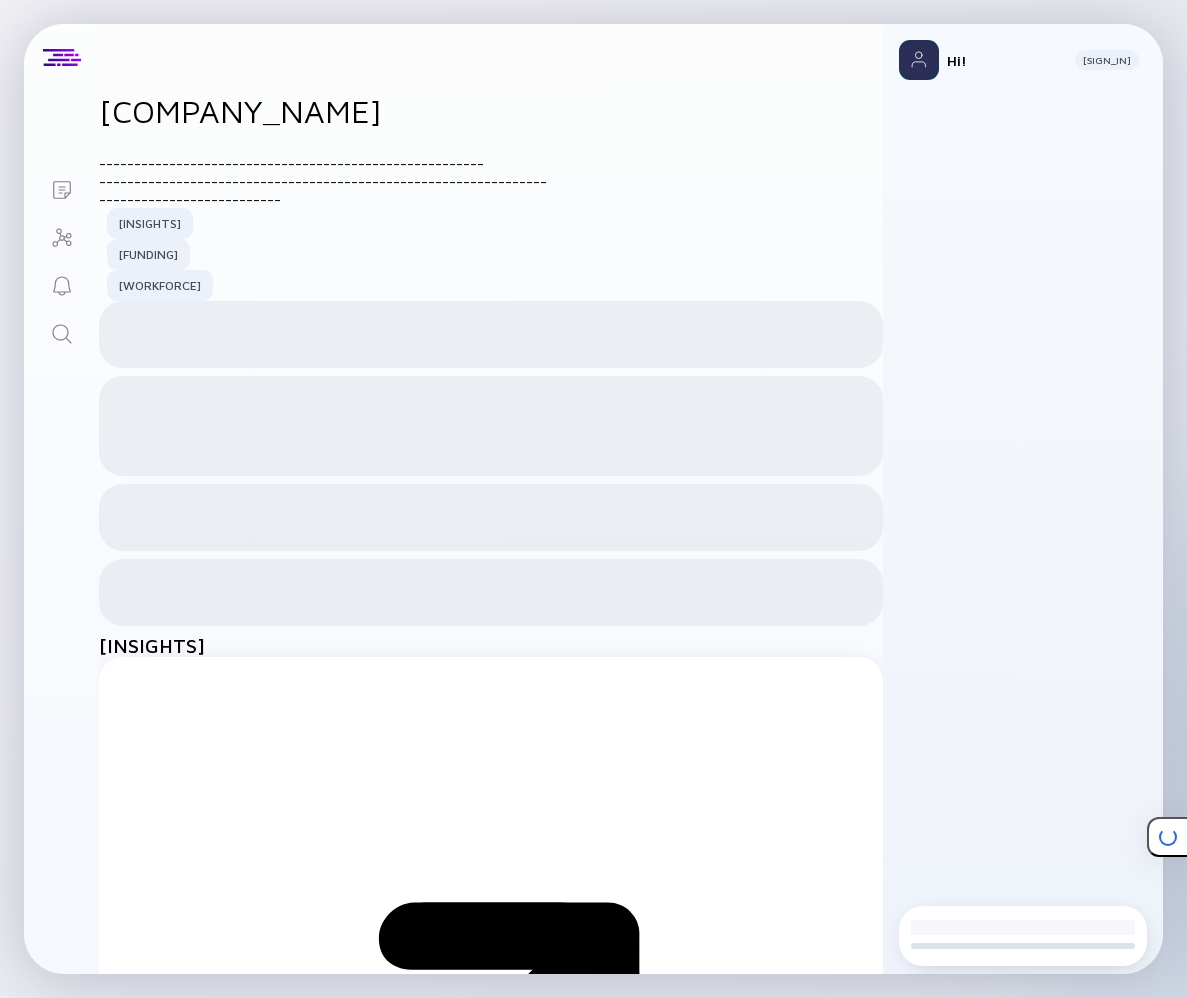 scroll, scrollTop: 0, scrollLeft: 0, axis: both 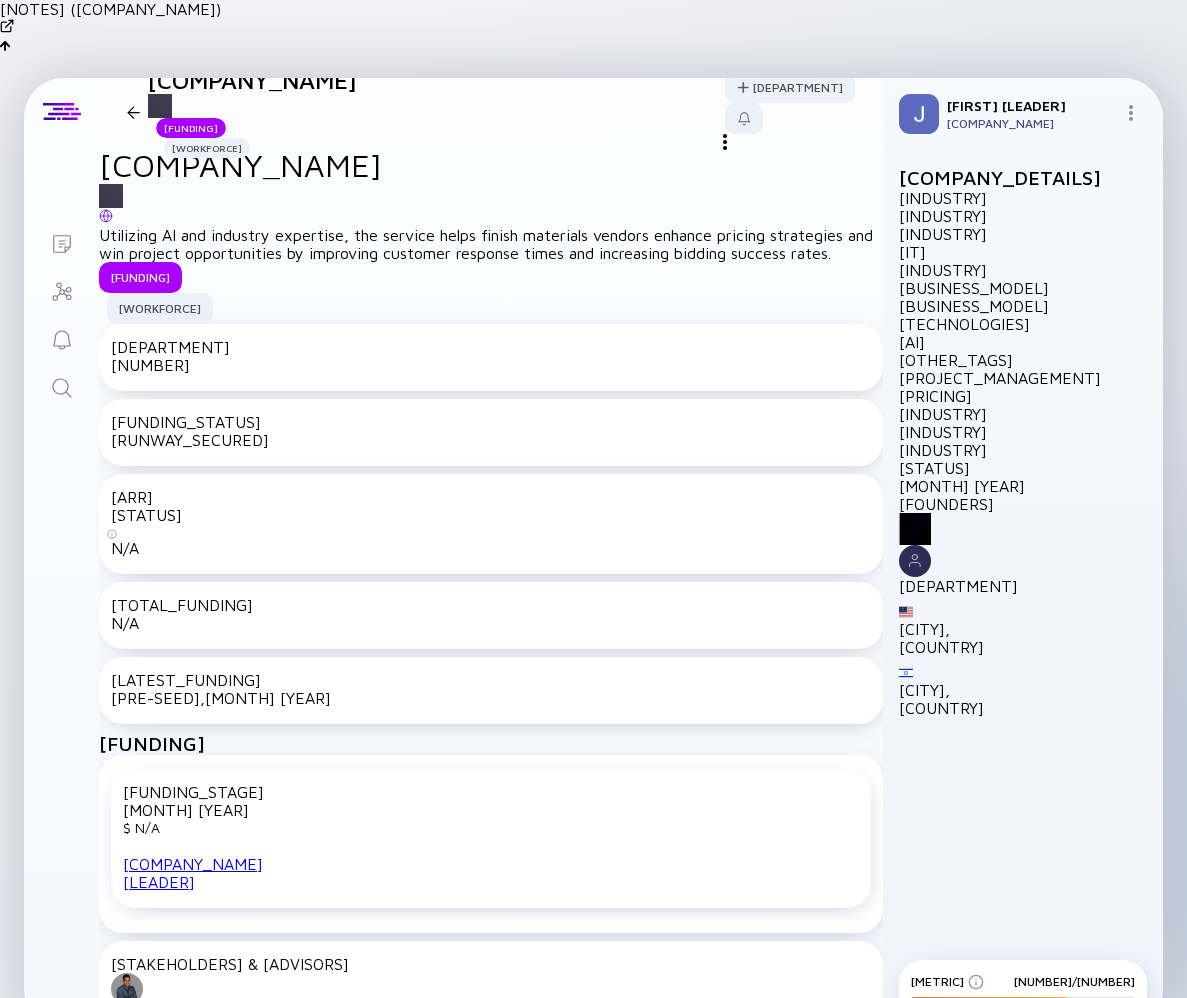 click at bounding box center (976, 982) 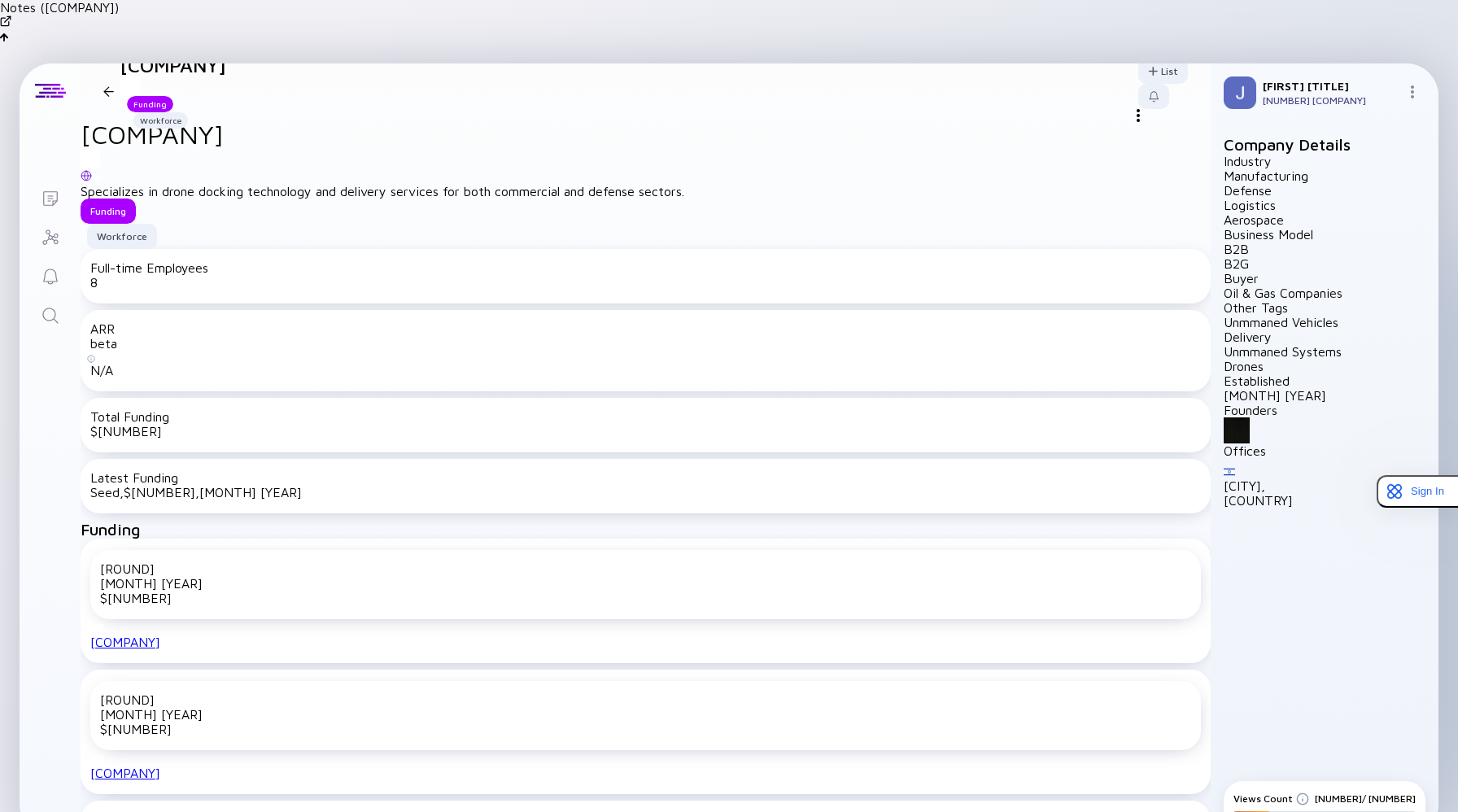 scroll, scrollTop: 0, scrollLeft: 0, axis: both 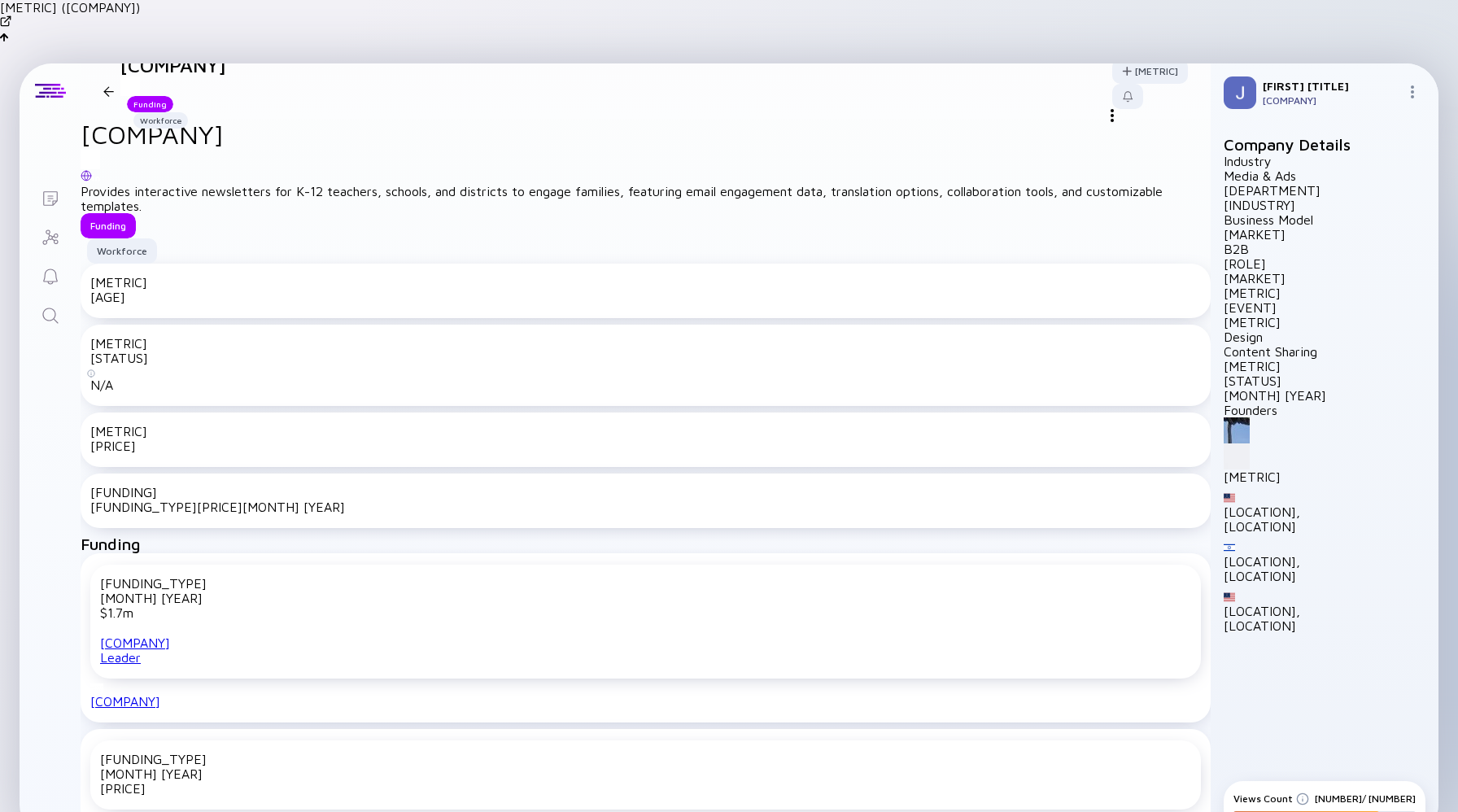 click on "Full-time Employees 11" at bounding box center [645, 290] 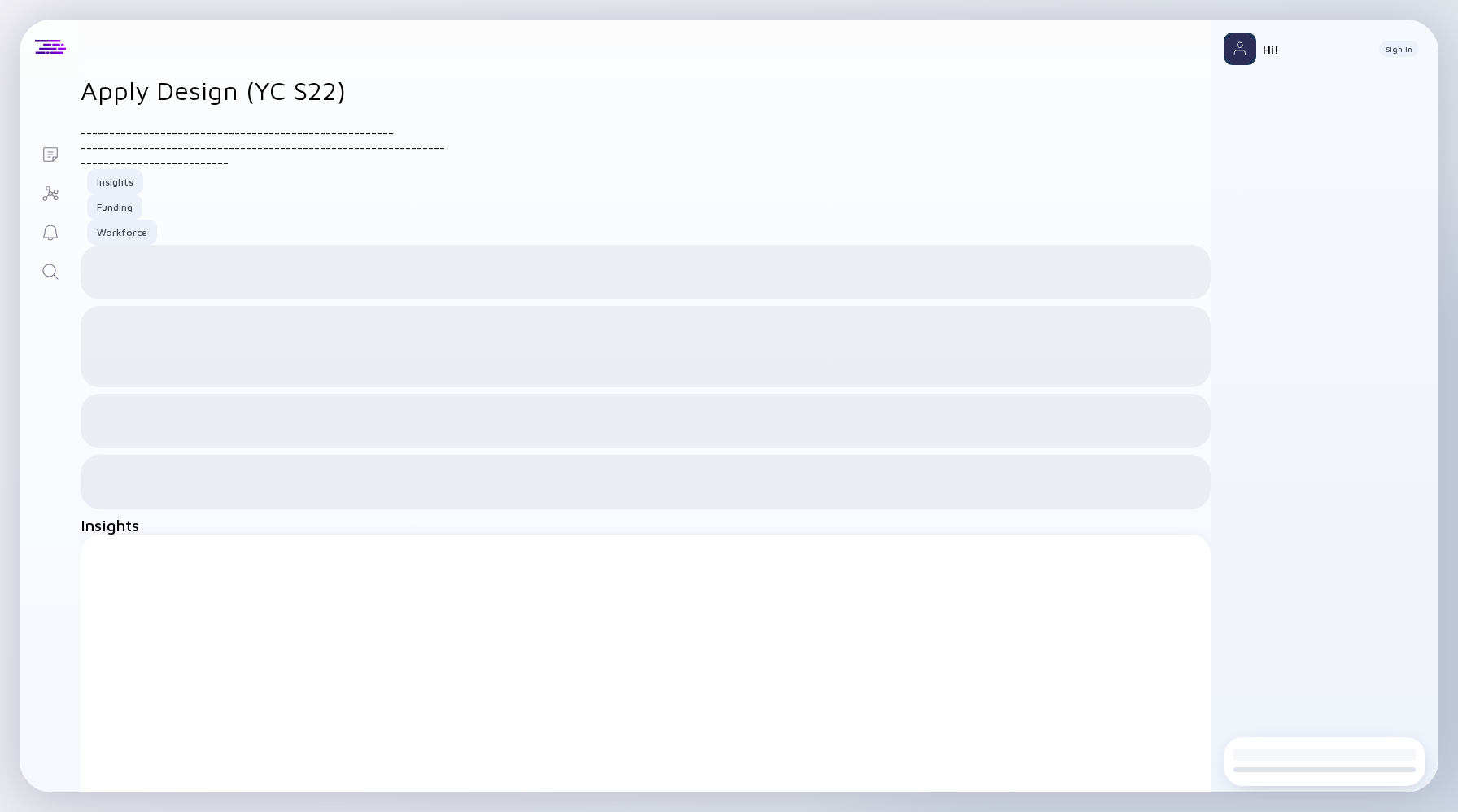 scroll, scrollTop: 0, scrollLeft: 0, axis: both 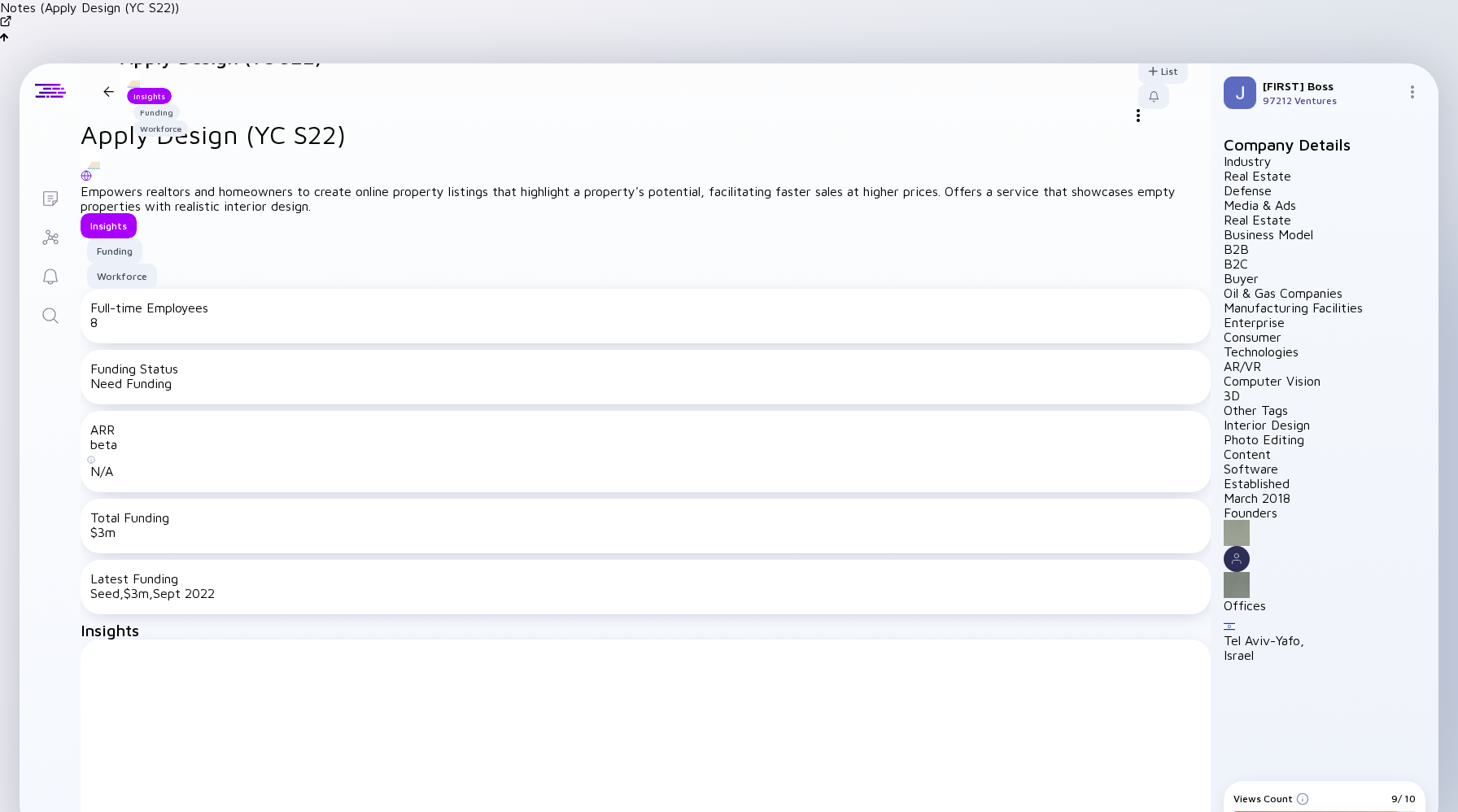 click on "Funding Status Need Funding" at bounding box center [645, 377] 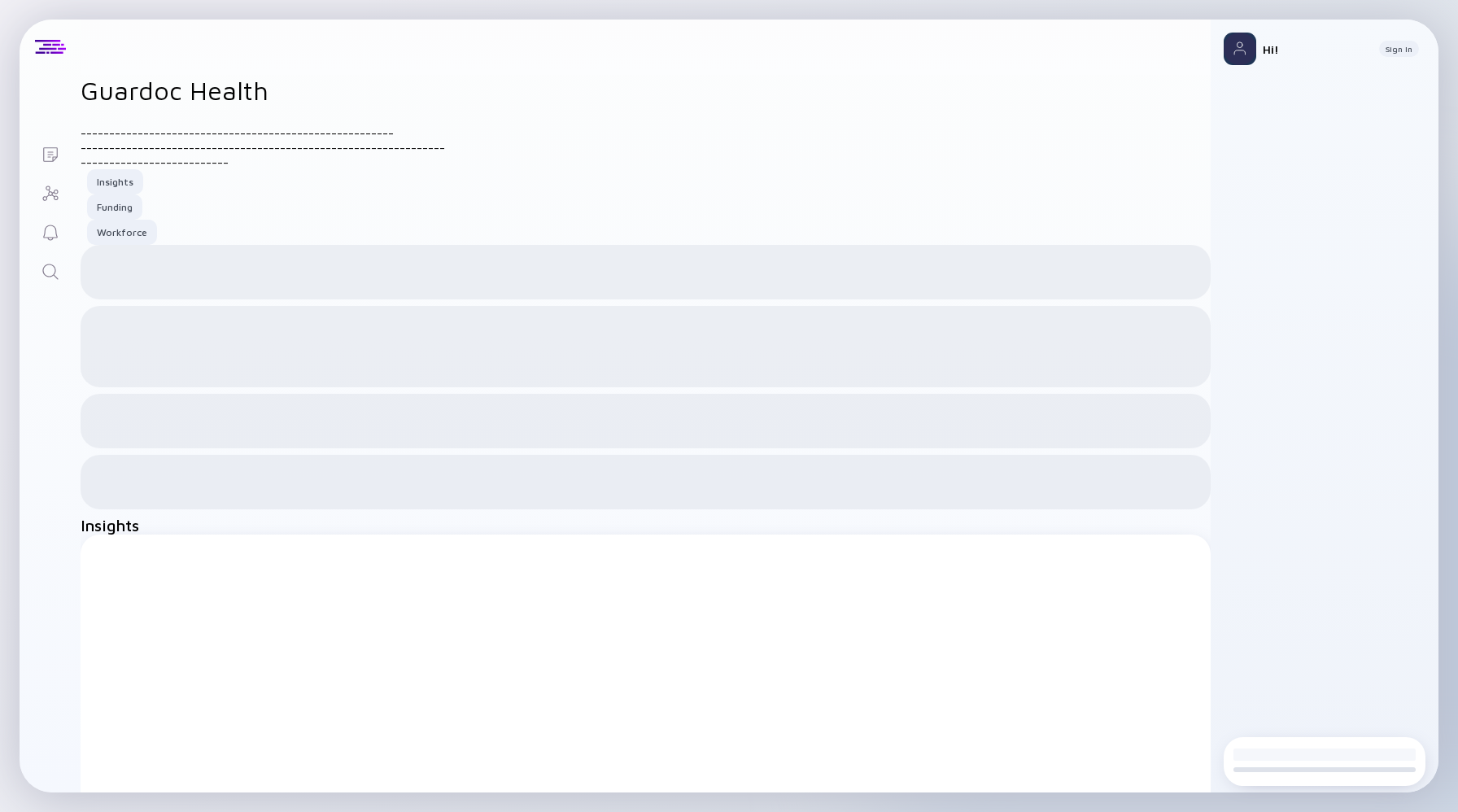 scroll, scrollTop: 0, scrollLeft: 0, axis: both 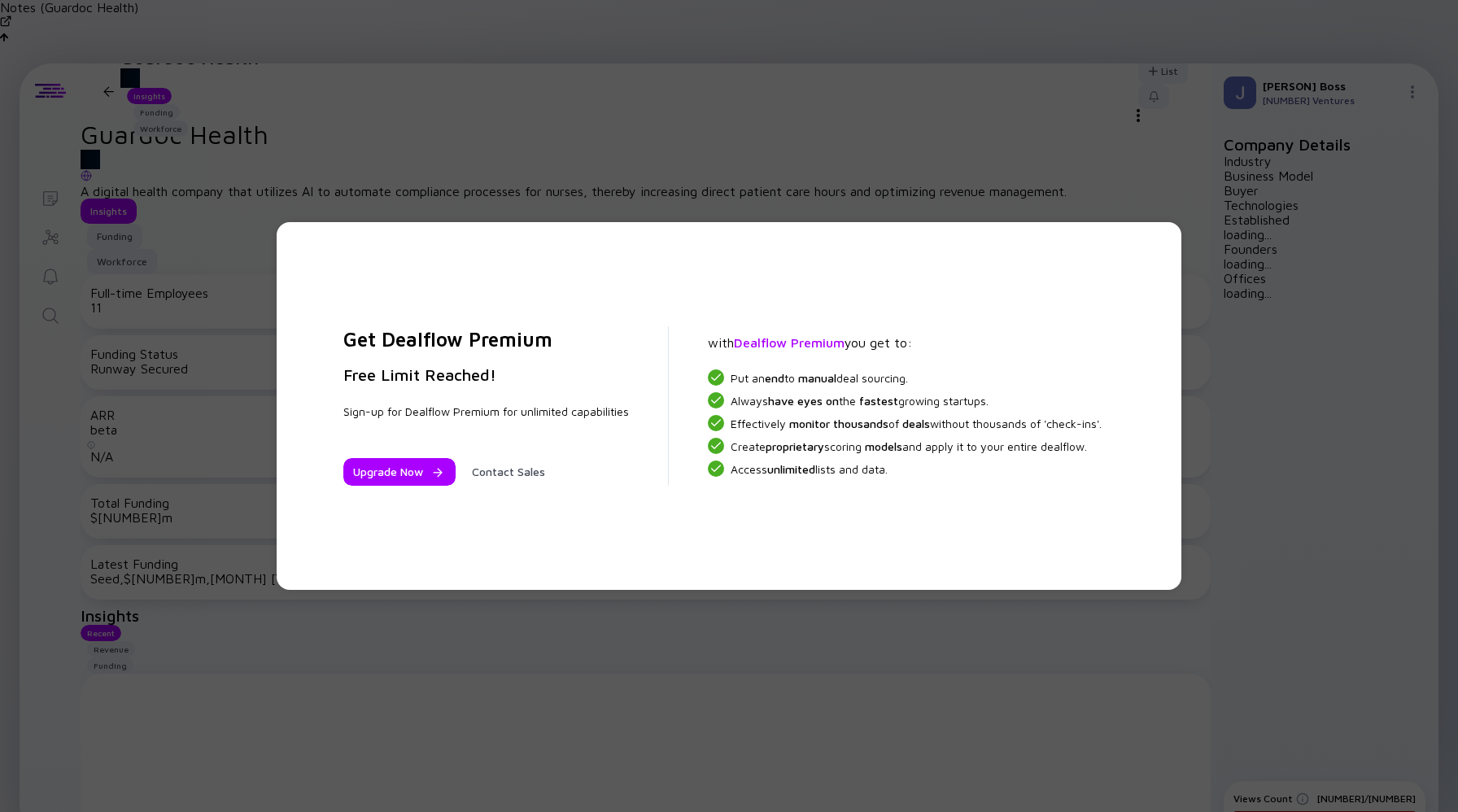 click on "Get Dealflow Premium Free Limit Reached! Sign-up for Dealflow Premium for unlimited capabilities Upgrade Now Contact Sales with  Dealflow Premium  you get to: Put an  end  to   manual  deal sourcing. Always  have eyes on  the   fastest  growing startups. Effectively   monitor thousands  of   deals  without thousands of 'check-ins'. Create  proprietary  scoring   models  and apply it to your entire dealflow. Access  unlimited  lists and data." at bounding box center [729, 406] 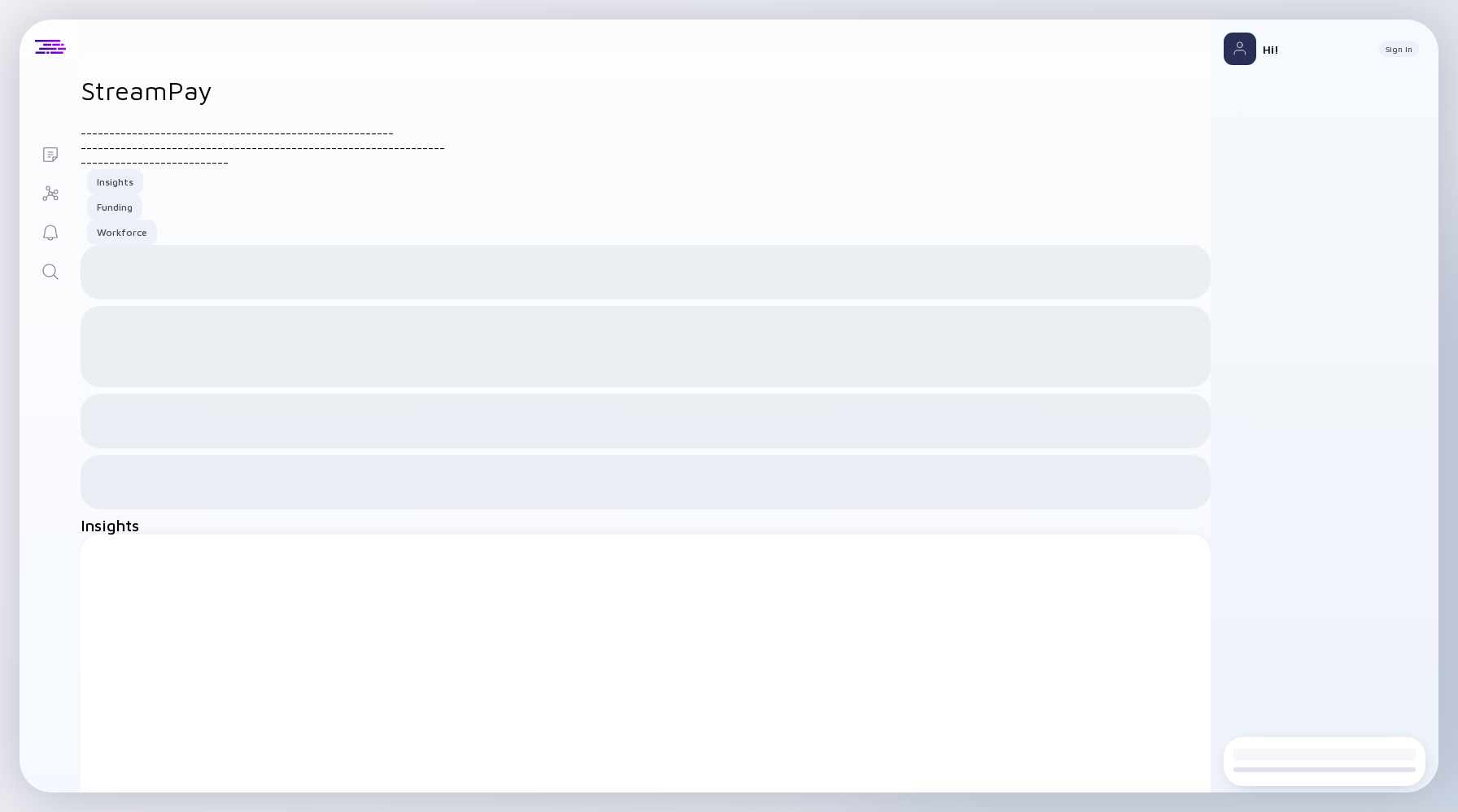 scroll, scrollTop: 0, scrollLeft: 0, axis: both 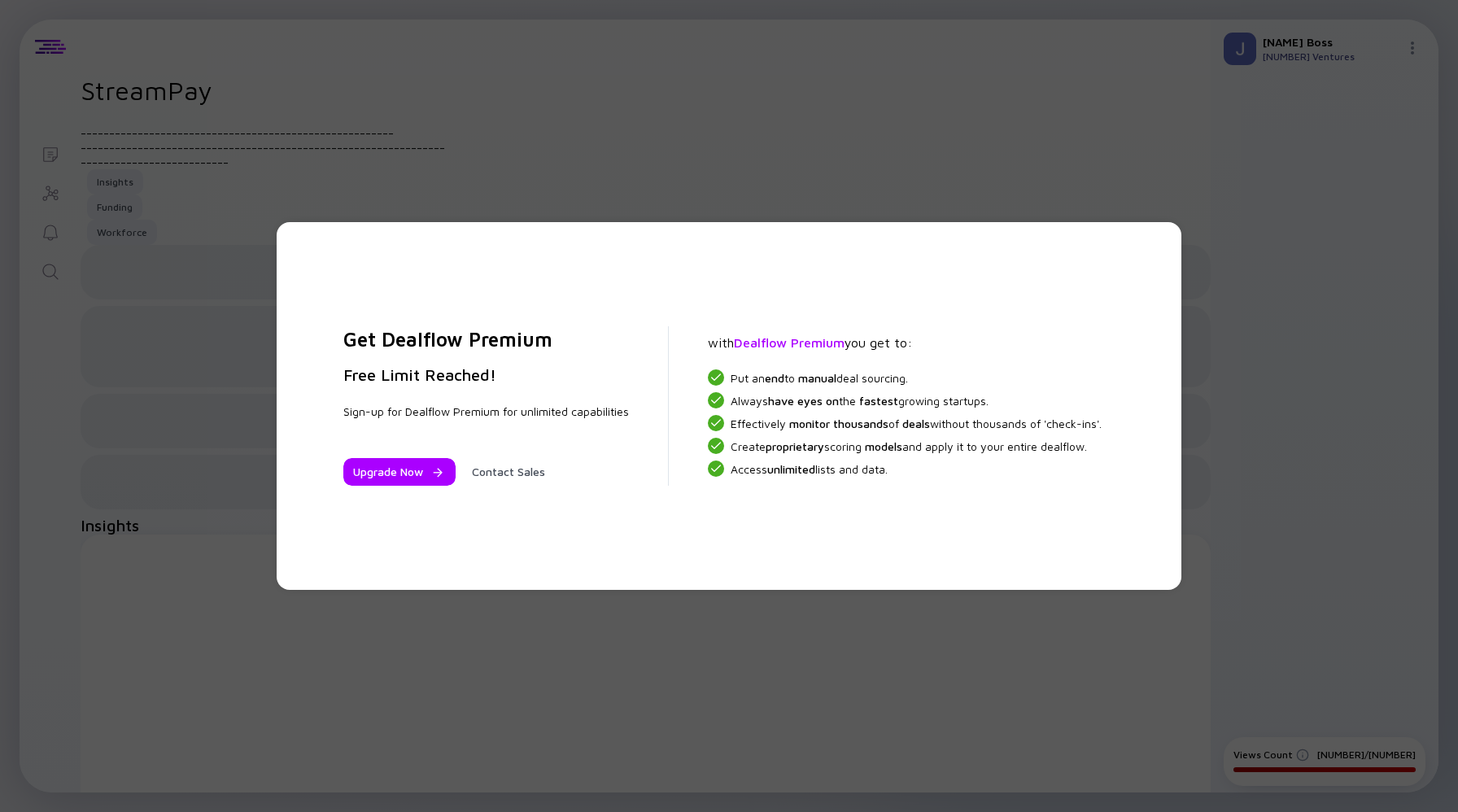 click on "Free Limit Reached!" at bounding box center (486, 375) 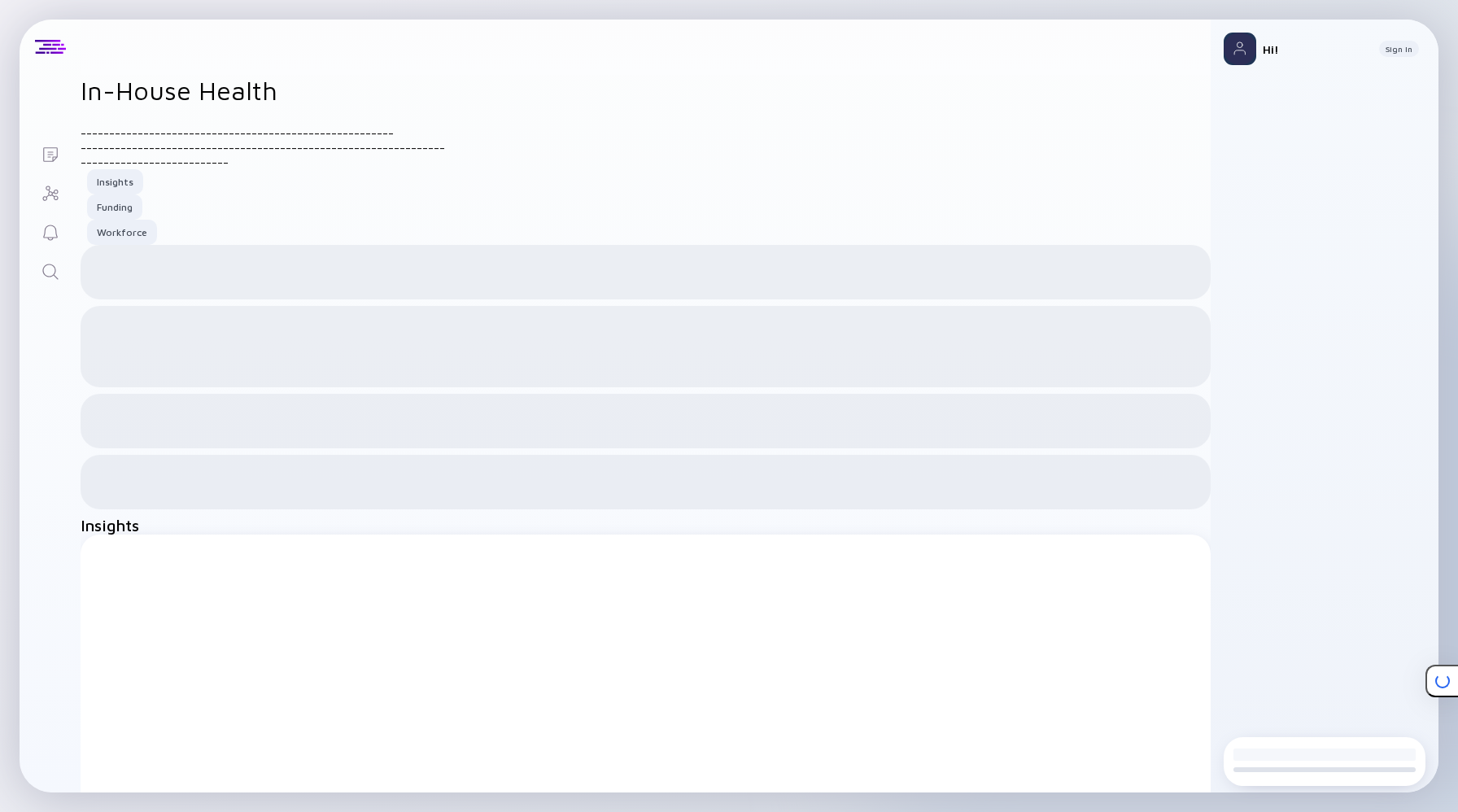 scroll, scrollTop: 0, scrollLeft: 0, axis: both 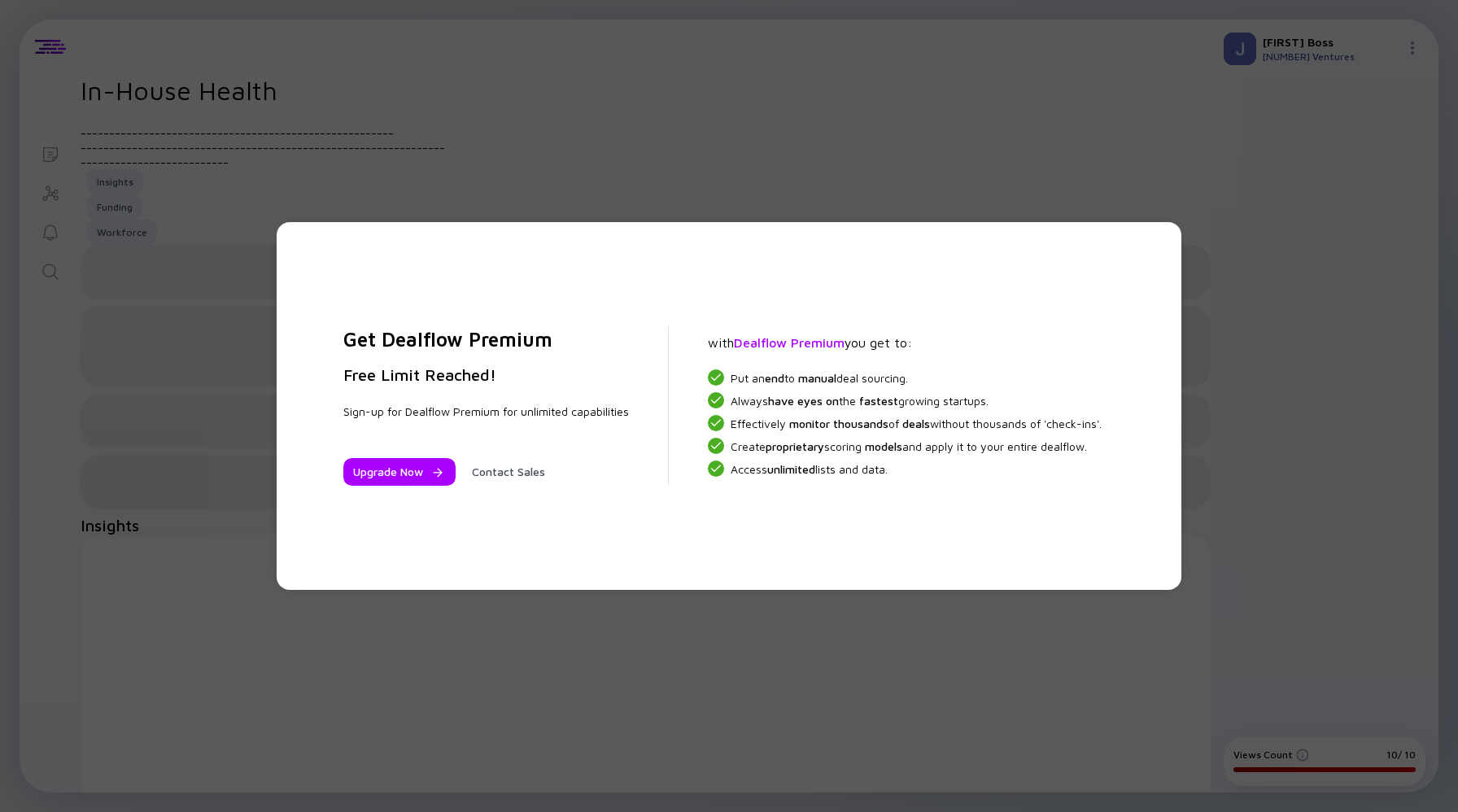 click on "Get Dealflow Premium Free Limit Reached! Sign-up for Dealflow Premium for unlimited capabilities Upgrade Now Contact Sales" at bounding box center [493, 406] 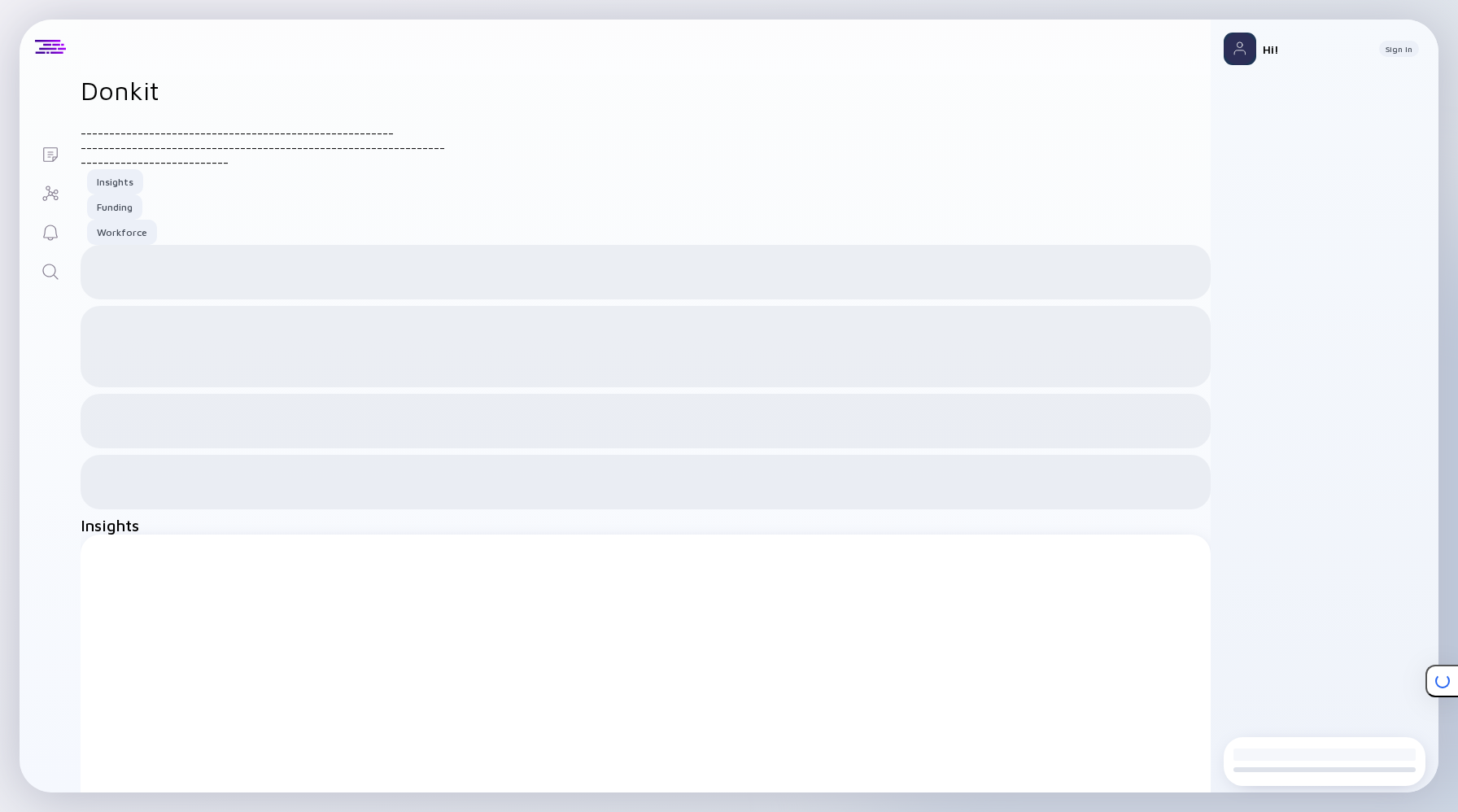 scroll, scrollTop: 0, scrollLeft: 0, axis: both 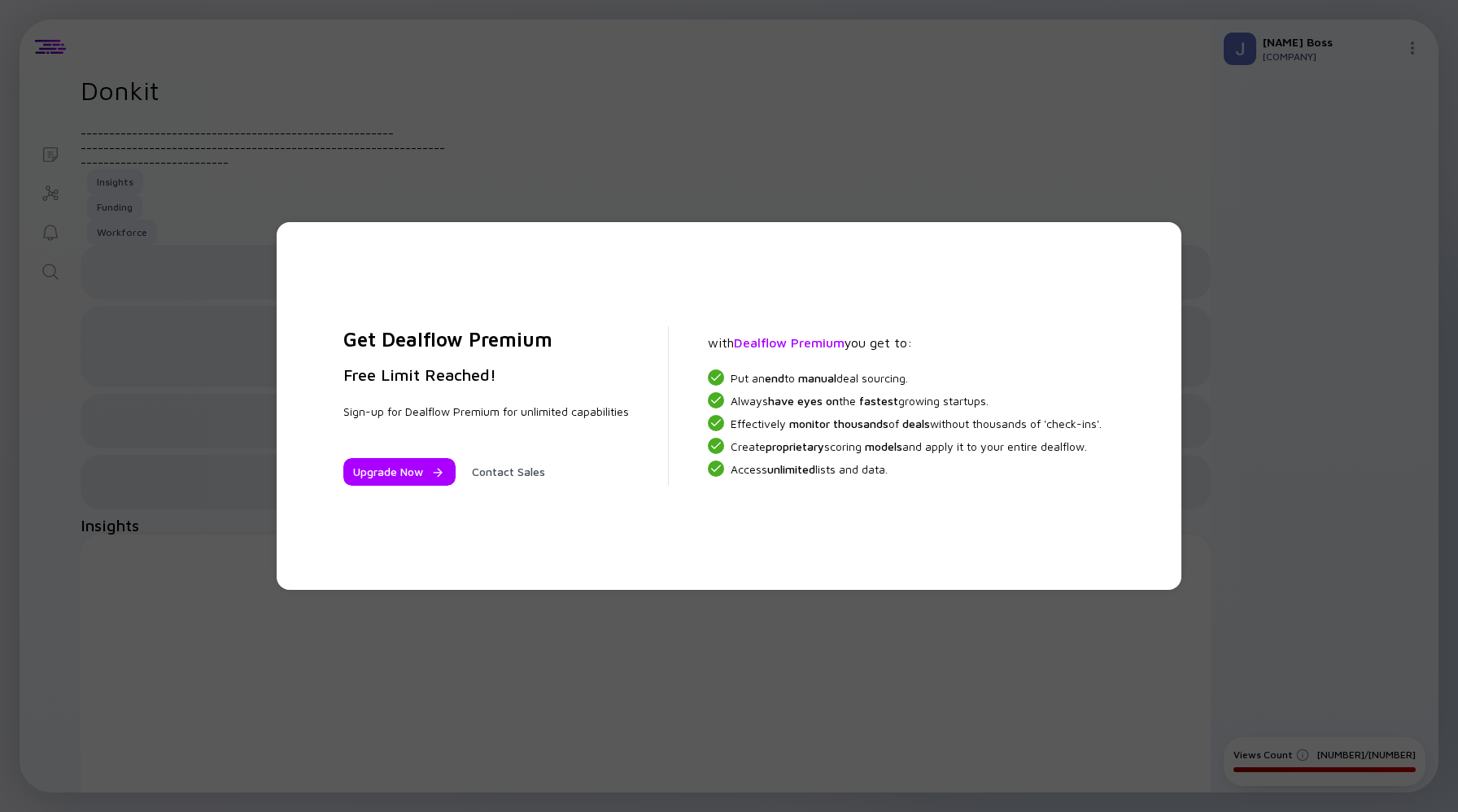 click on "Get Dealflow Premium Free Limit Reached! Sign-up for Dealflow Premium for unlimited capabilities Upgrade Now Contact Sales with  Dealflow Premium  you get to: Put an  end  to   manual  deal sourcing. Always  have eyes on  the   fastest  growing startups. Effectively   monitor thousands  of   deals  without thousands of 'check-ins'. Create  proprietary  scoring   models  and apply it to your entire dealflow. Access  unlimited  lists and data." at bounding box center (729, 406) 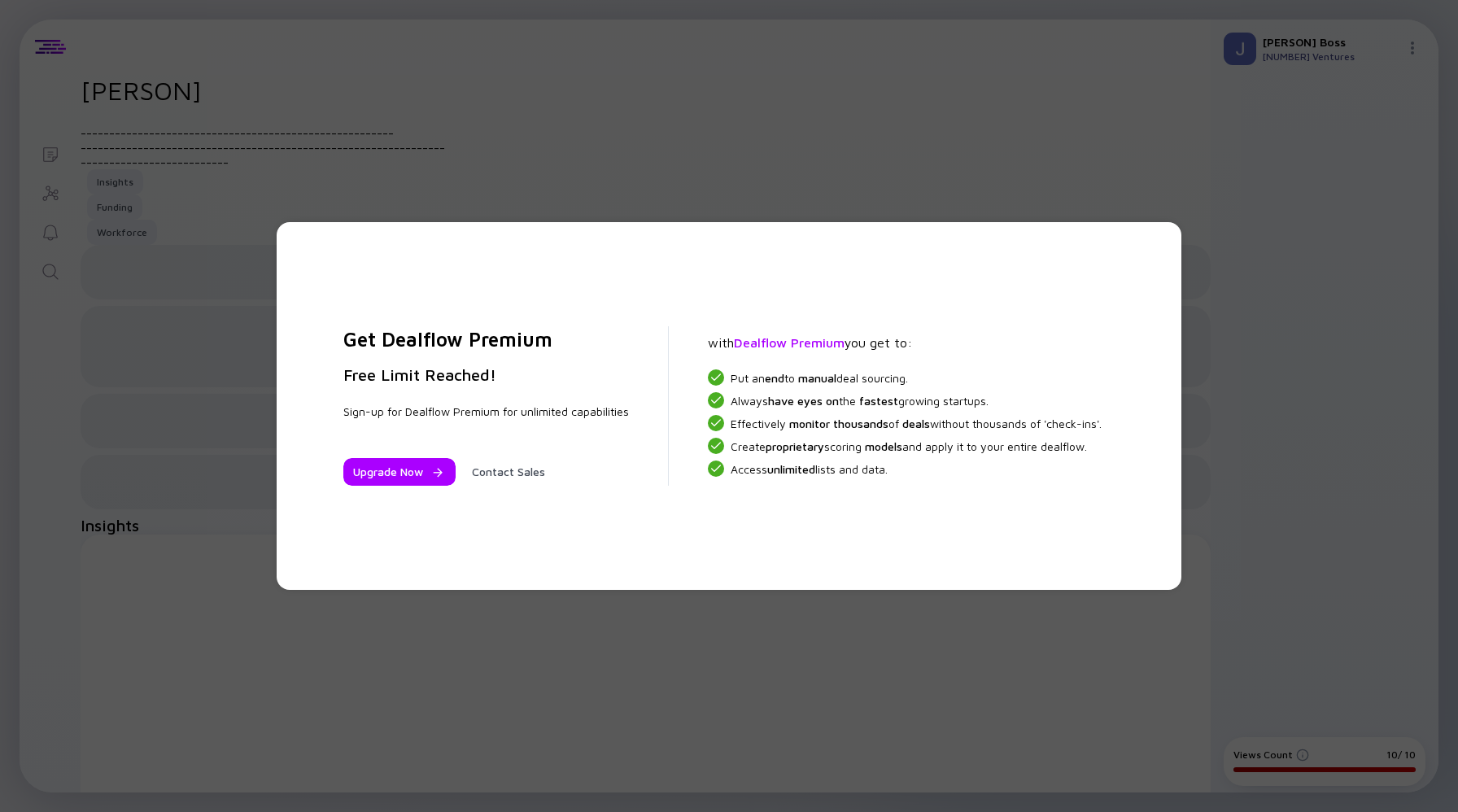 scroll, scrollTop: 0, scrollLeft: 0, axis: both 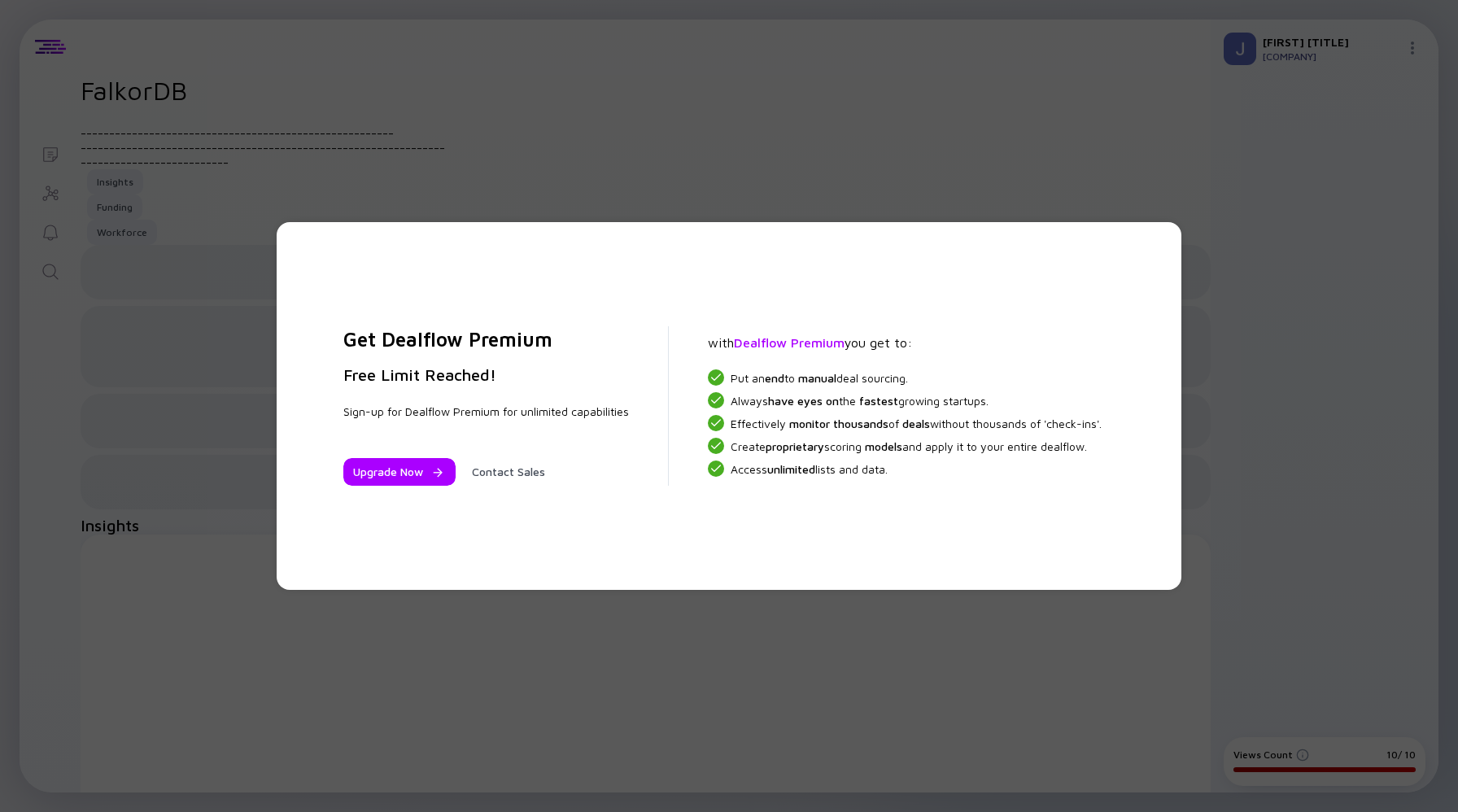 click on "Get Dealflow Premium Free Limit Reached! Sign-up for Dealflow Premium for unlimited capabilities Upgrade Now Contact Sales with Dealflow Premium you get to: Put an end to manual deal sourcing. Always have eyes on the fastest growing startups. Effectively monitor thousands of deals without thousands of 'check-ins'. Create proprietary scoring models and apply it to your entire dealflow. Access unlimited lists and data." at bounding box center [729, 406] 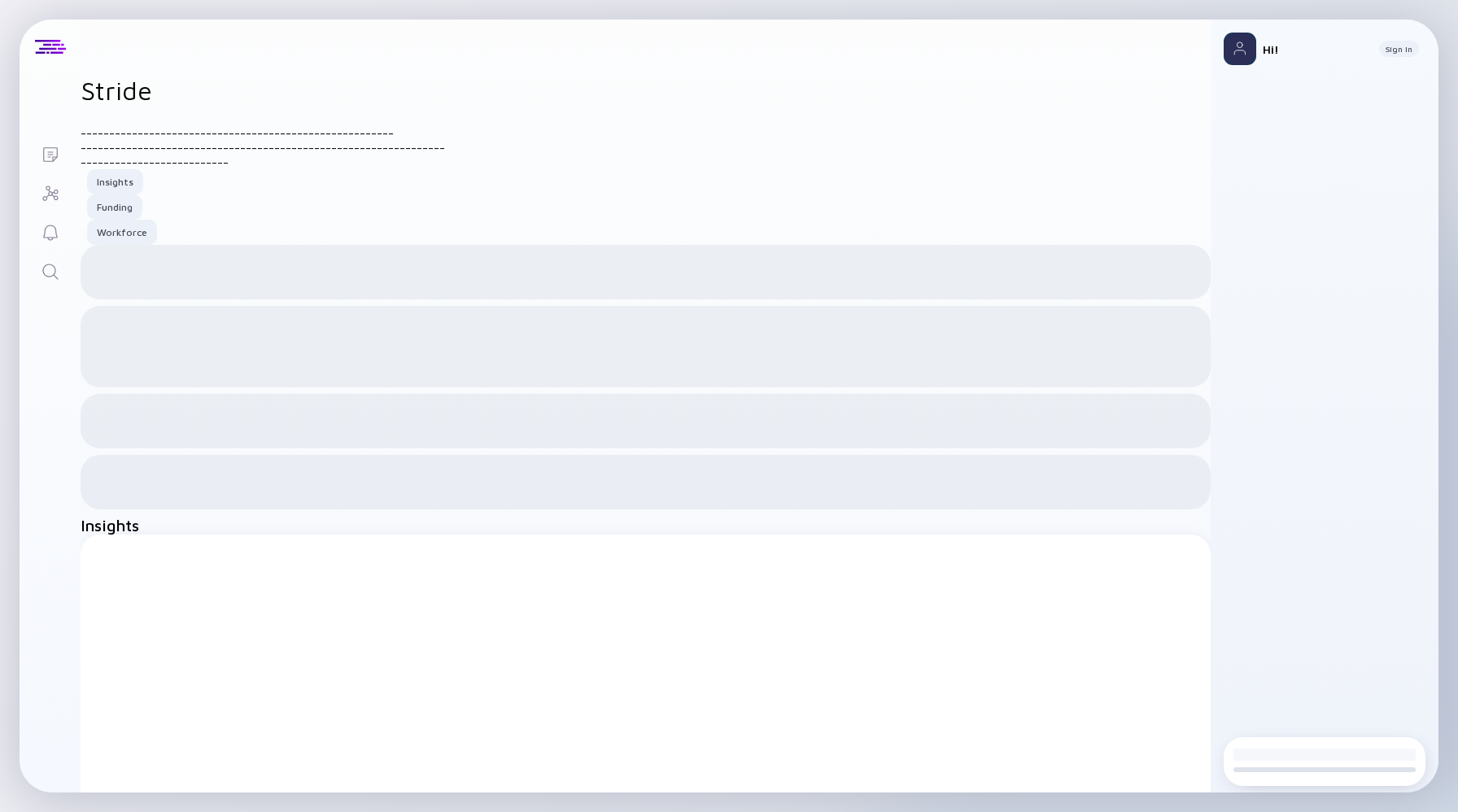 scroll, scrollTop: 0, scrollLeft: 0, axis: both 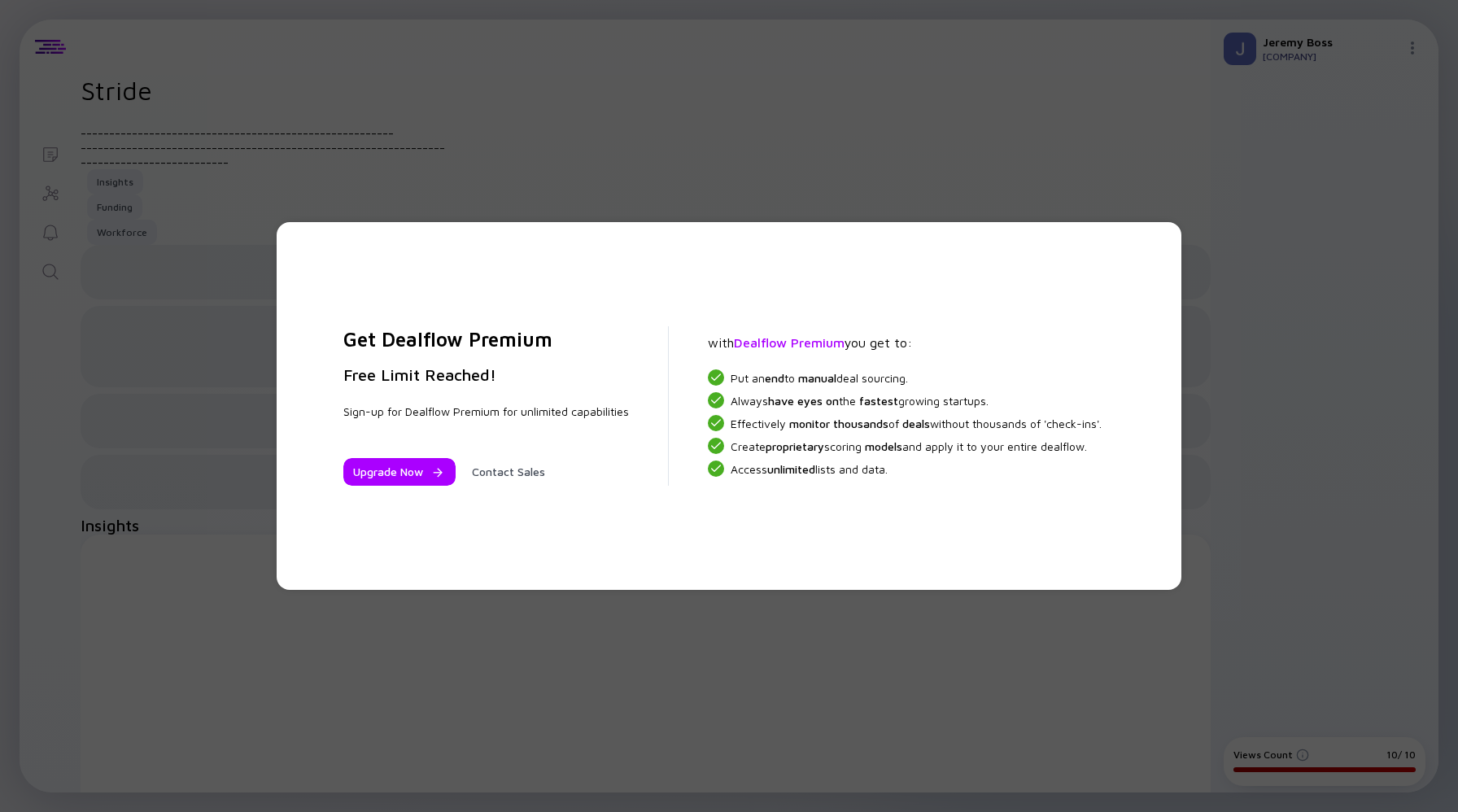 click on "Get Dealflow Premium Free Limit Reached! Sign-up for Dealflow Premium for unlimited capabilities Upgrade Now Contact Sales with Dealflow Premium you get to: Put an end to manual deal sourcing. Always have eyes on the fastest growing startups. Effectively monitor thousands of deals without thousands of 'check-ins'. Create proprietary scoring models and apply it to your entire dealflow. Access unlimited lists and data." at bounding box center (729, 406) 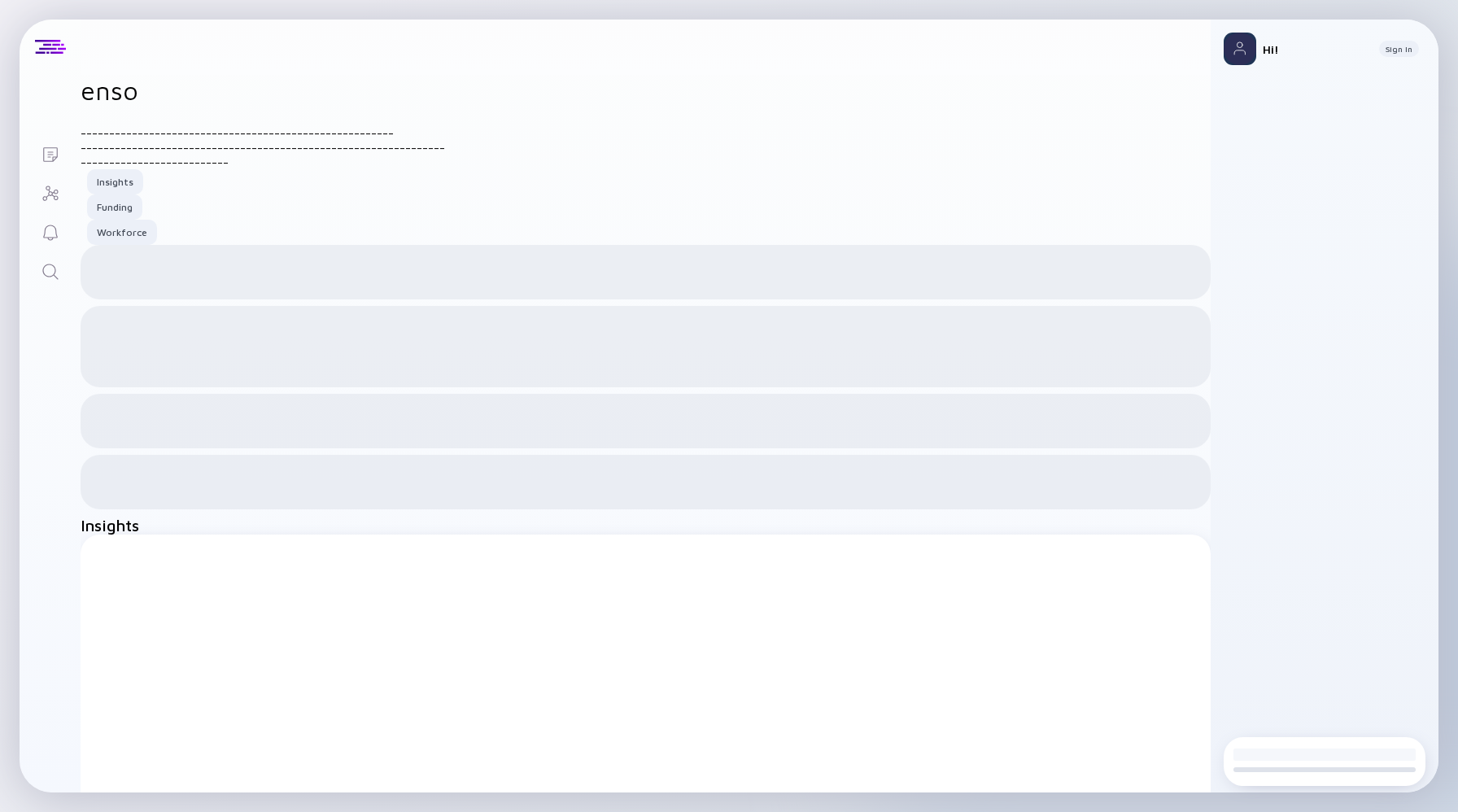 scroll, scrollTop: 0, scrollLeft: 0, axis: both 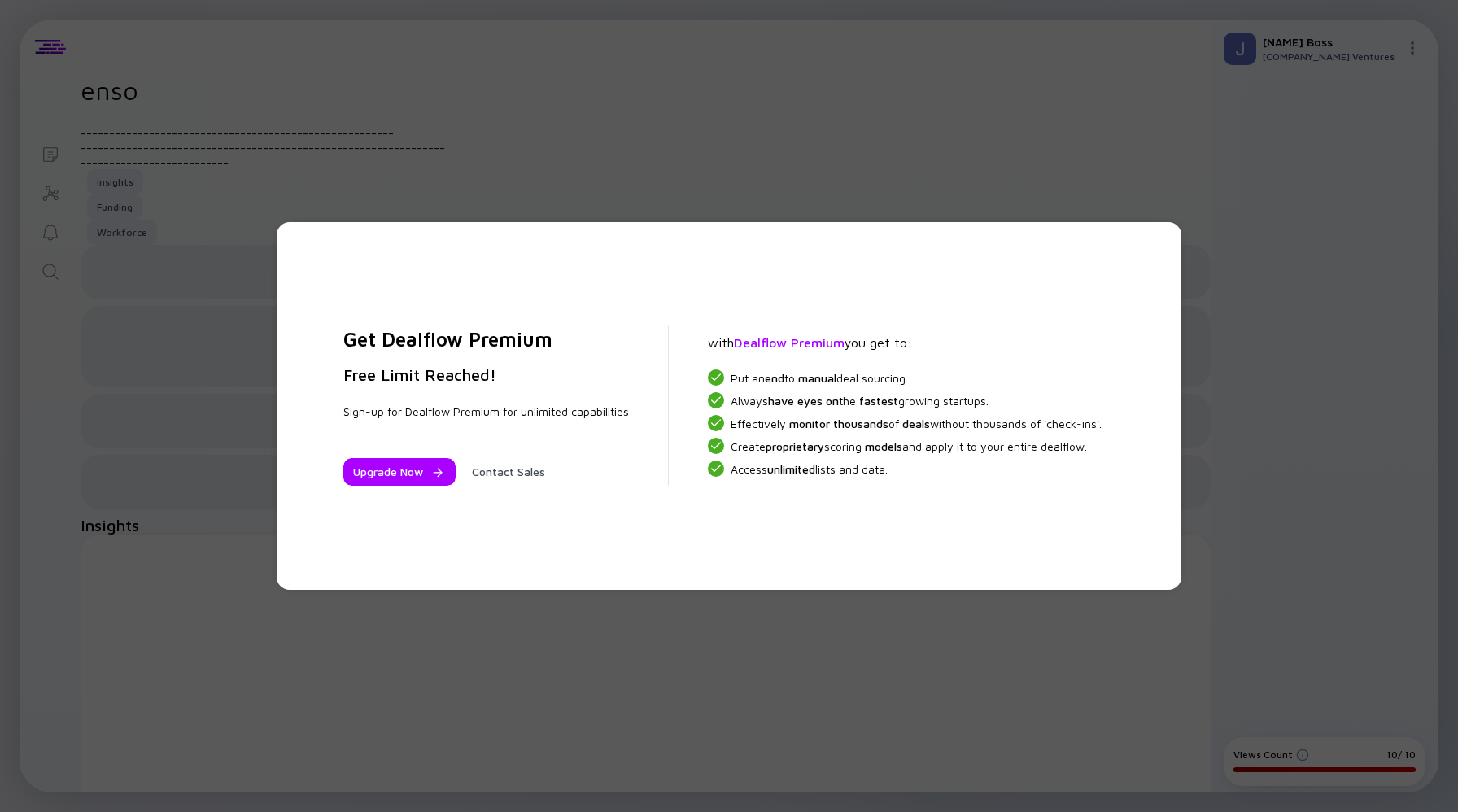 click on "Get Dealflow Premium Free Limit Reached! Sign-up for Dealflow Premium for unlimited capabilities Upgrade Now Contact Sales with Dealflow Premium you get to: Put an end to manual deal sourcing. Always have eyes on the fastest growing startups. Effectively monitor thousands of deals without thousands of 'check-ins'. Create proprietary scoring models and apply it to your entire dealflow. Access unlimited lists and data." at bounding box center [729, 406] 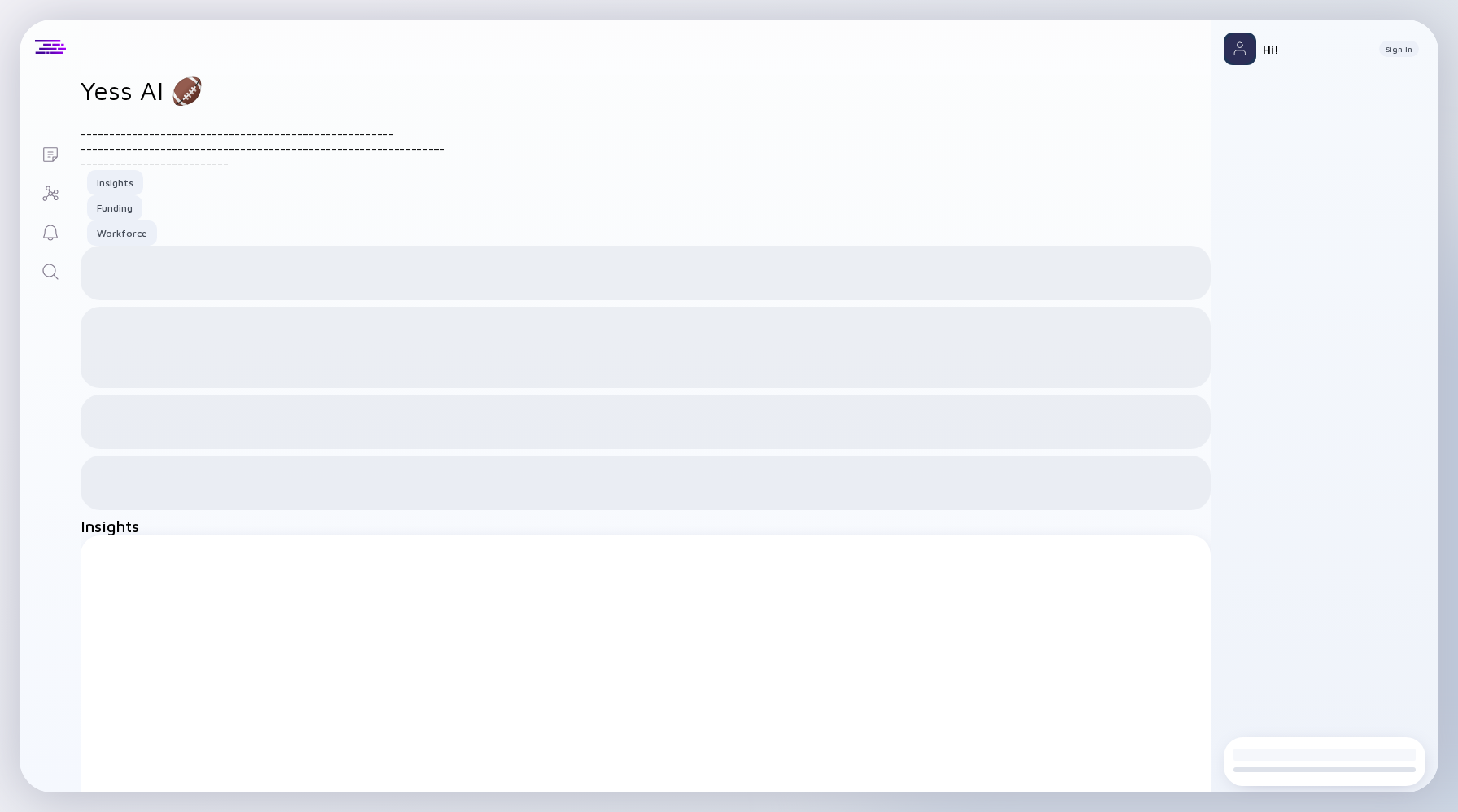 scroll, scrollTop: 0, scrollLeft: 0, axis: both 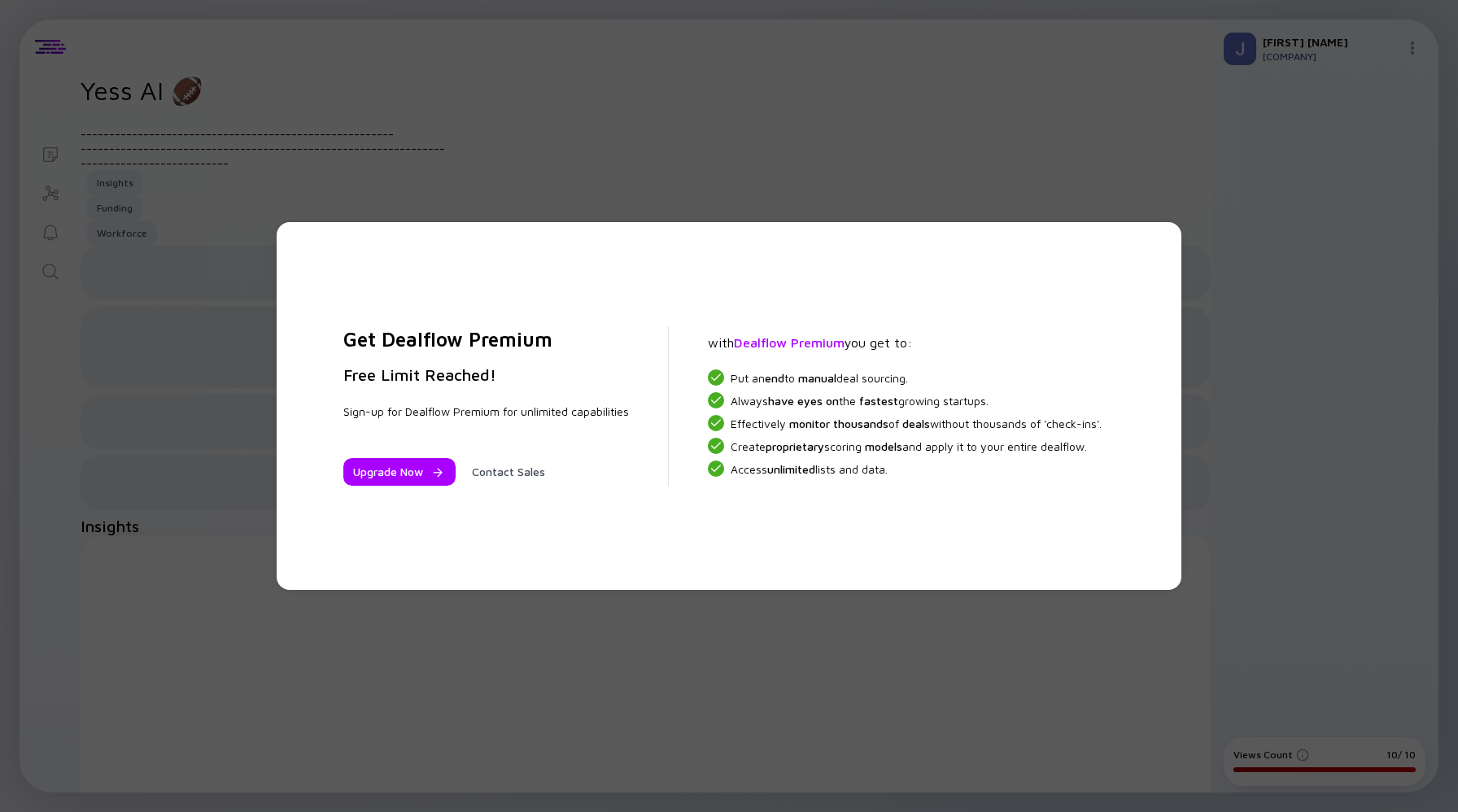 click on "Get Dealflow Premium Free Limit Reached! Sign-up for Dealflow Premium for unlimited capabilities Upgrade Now Contact Sales with  Dealflow Premium  you get to: Put an  end  to   manual  deal sourcing. Always  have eyes on  the   fastest  growing startups. Effectively   monitor thousands  of   deals  without thousands of 'check-ins'. Create  proprietary  scoring   models  and apply it to your entire dealflow. Access  unlimited  lists and data." at bounding box center (729, 406) 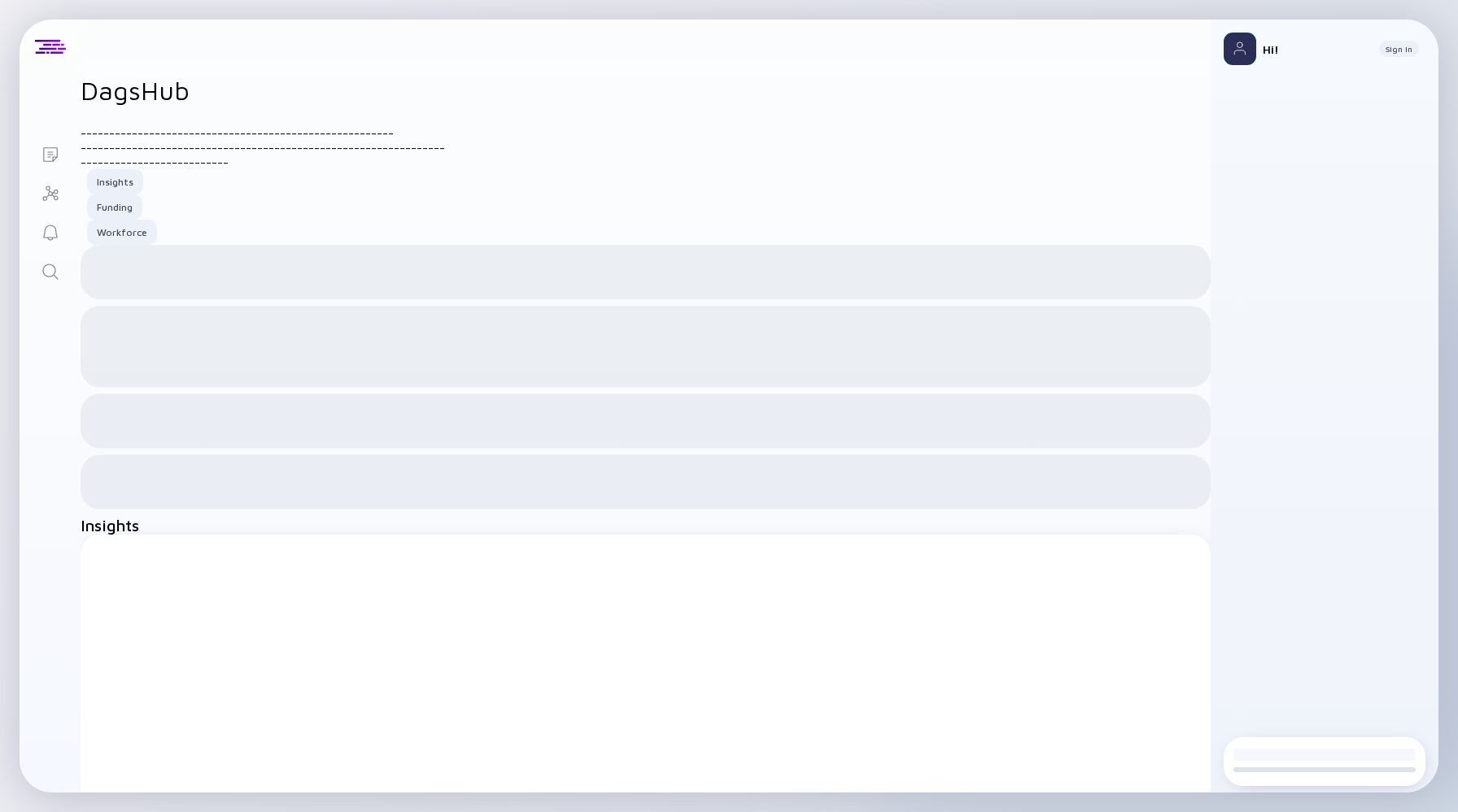 scroll, scrollTop: 0, scrollLeft: 0, axis: both 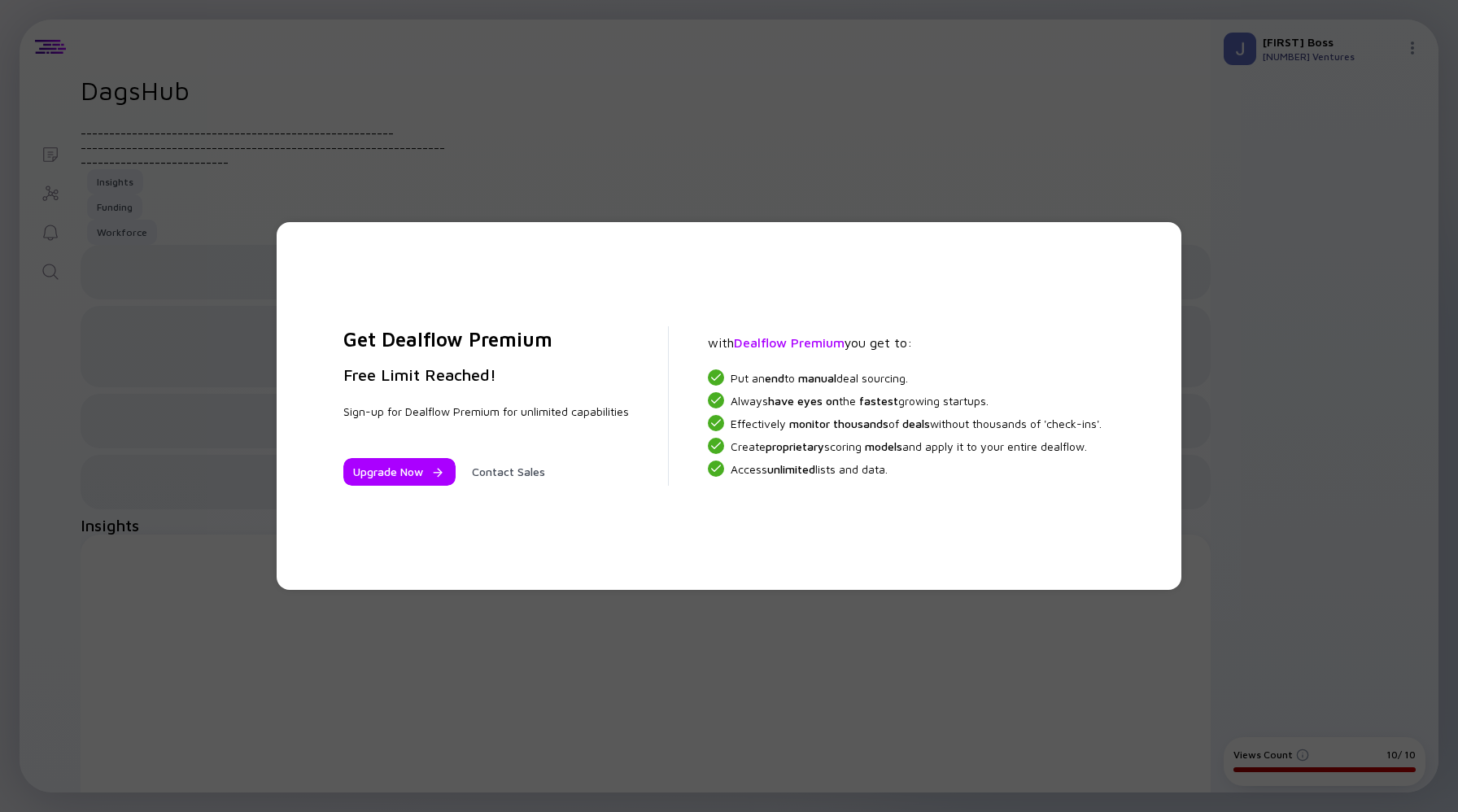 click on "Get Dealflow Premium" at bounding box center [486, 339] 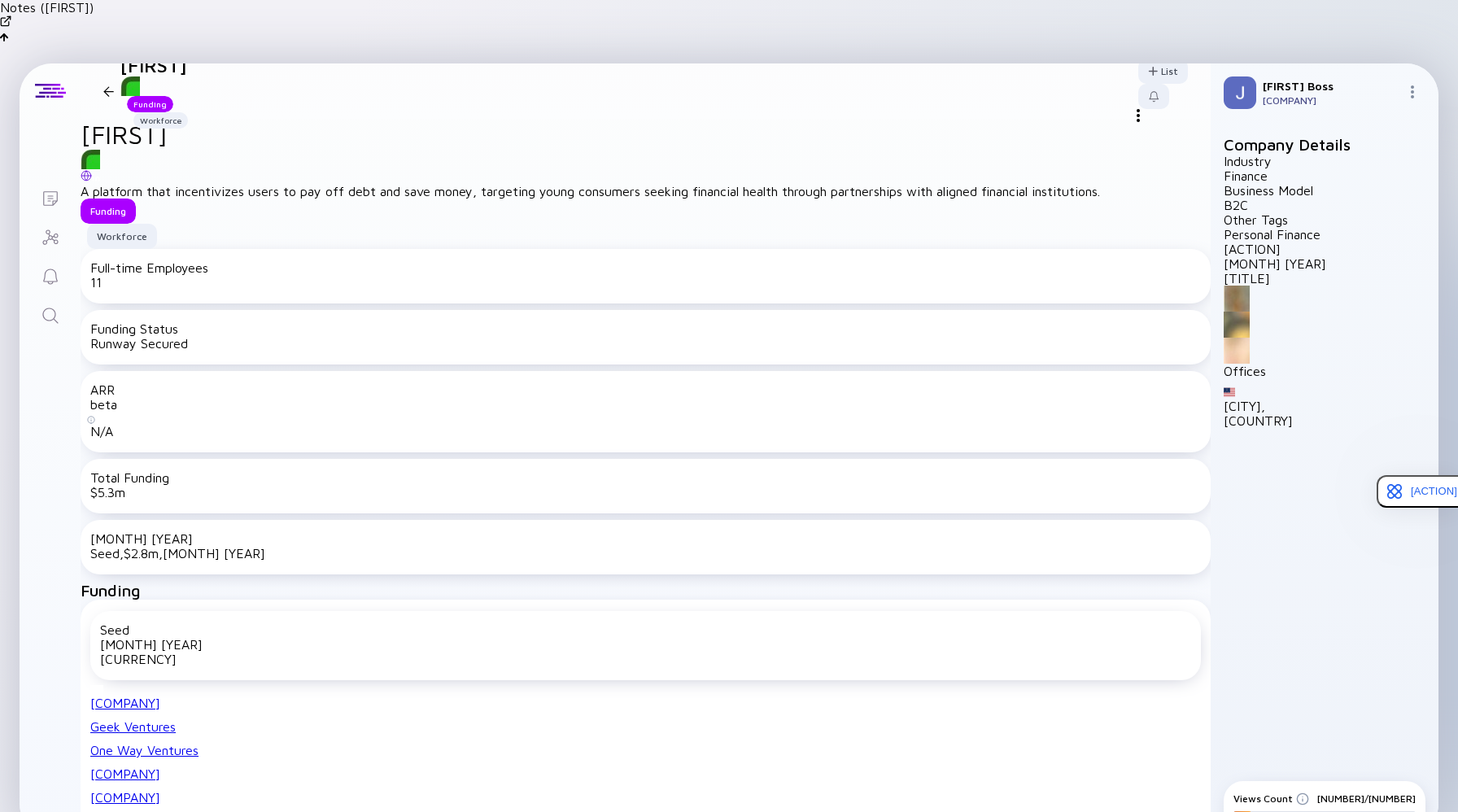 scroll, scrollTop: 0, scrollLeft: 0, axis: both 